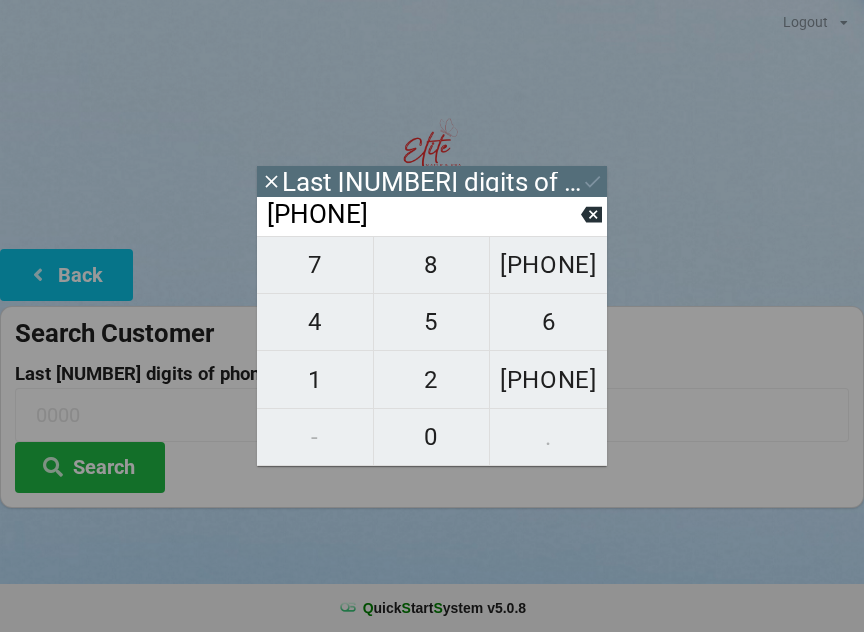 scroll, scrollTop: 0, scrollLeft: 0, axis: both 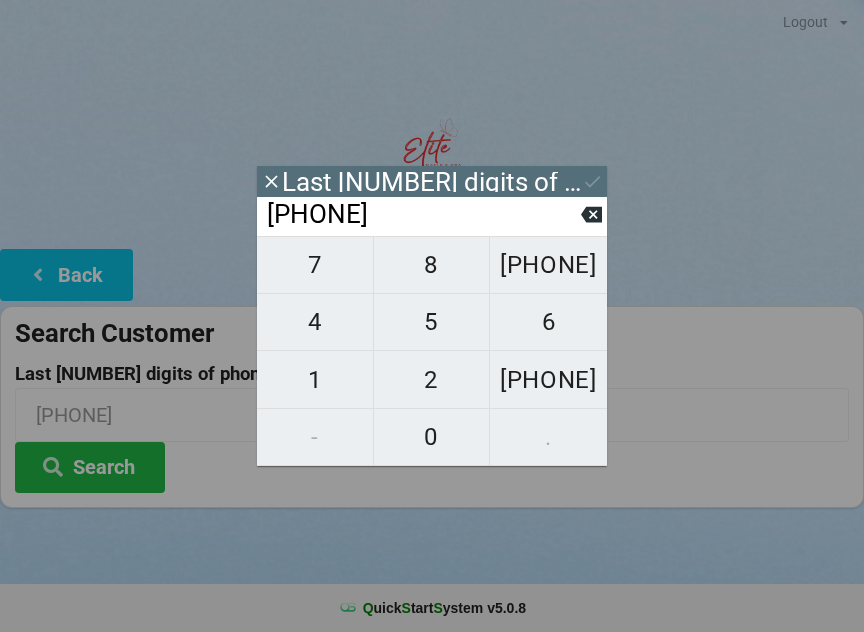 click on "5" at bounding box center (315, 265) 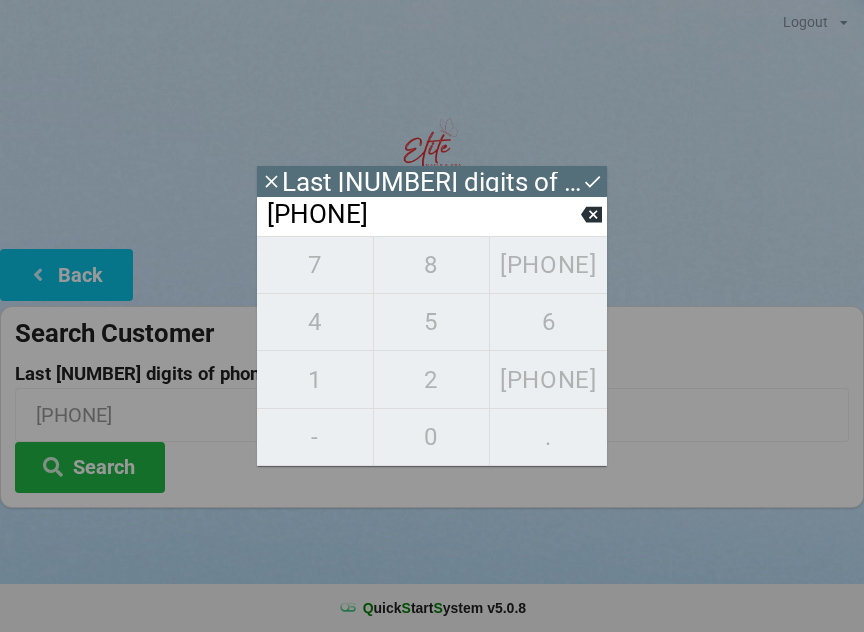 click at bounding box center (271, 181) 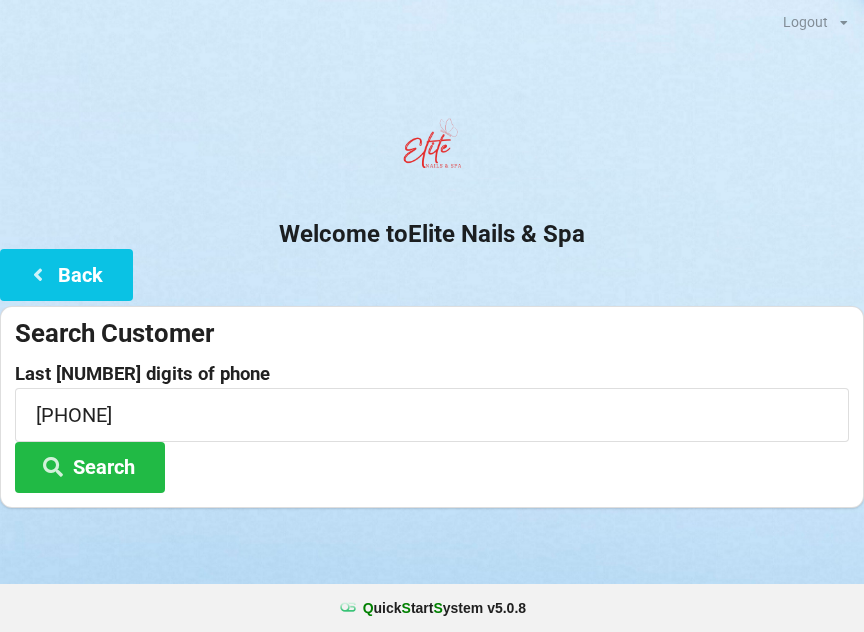 click on "Search" at bounding box center [90, 467] 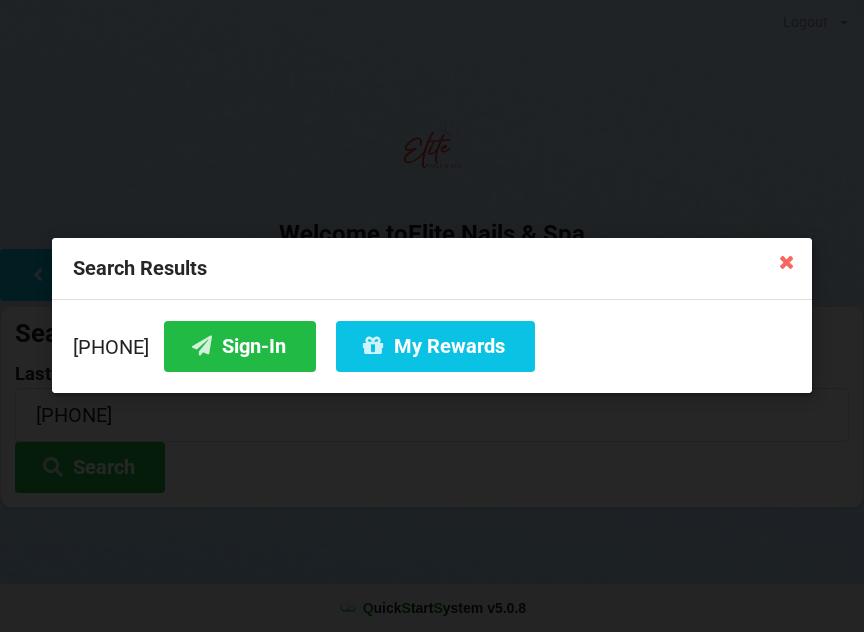 click on "Sign-In" at bounding box center (240, 346) 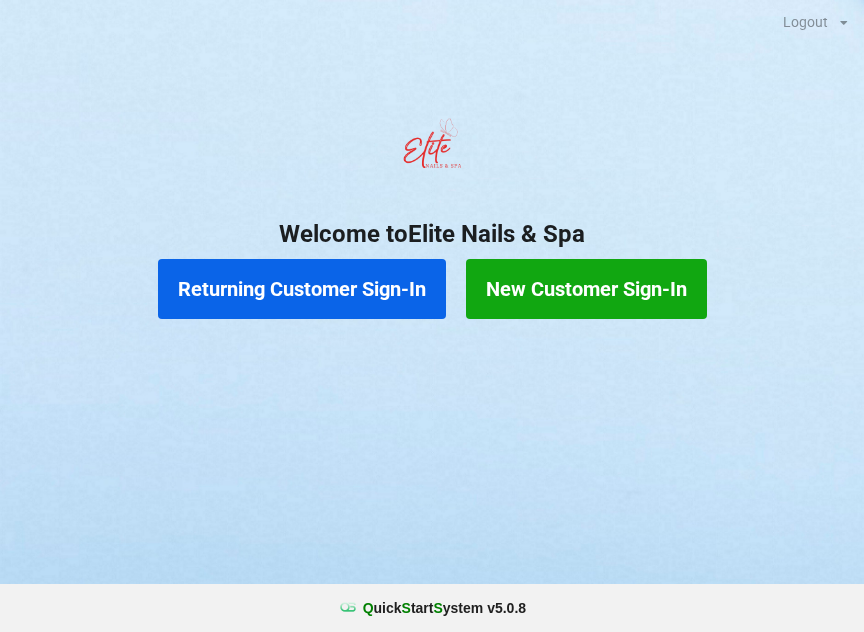 click on "Returning Customer Sign-In" at bounding box center [302, 289] 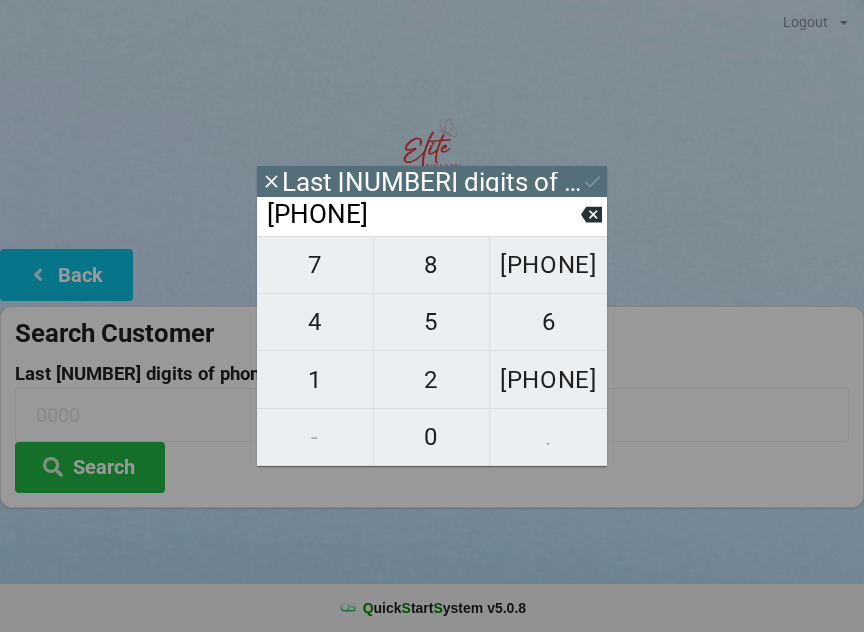 click on "7" at bounding box center (315, 265) 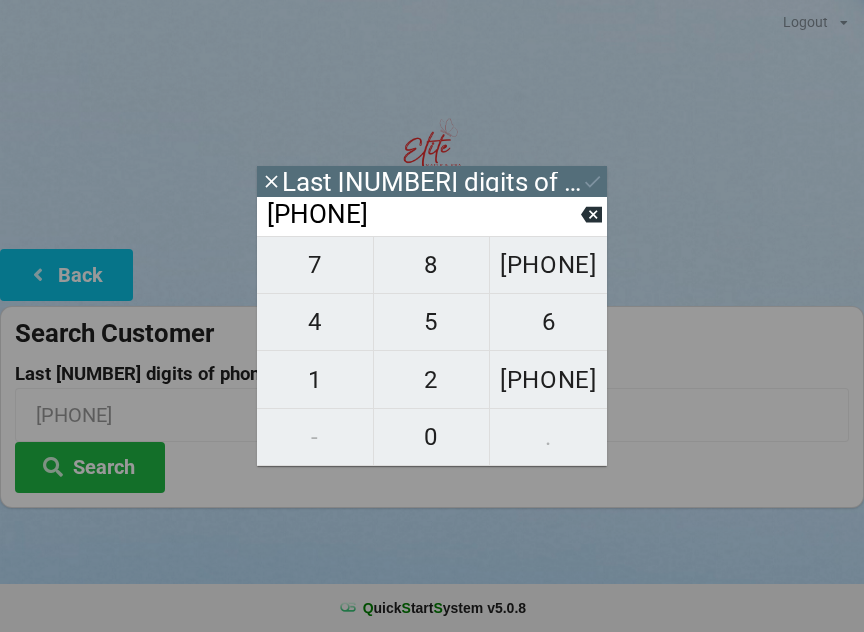 click on "4" at bounding box center (315, 265) 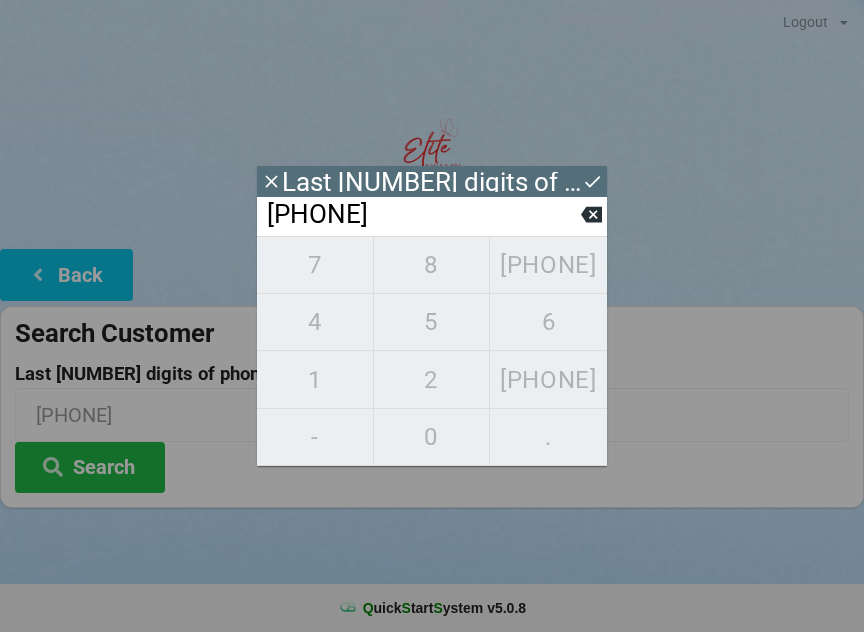 click at bounding box center (591, 214) 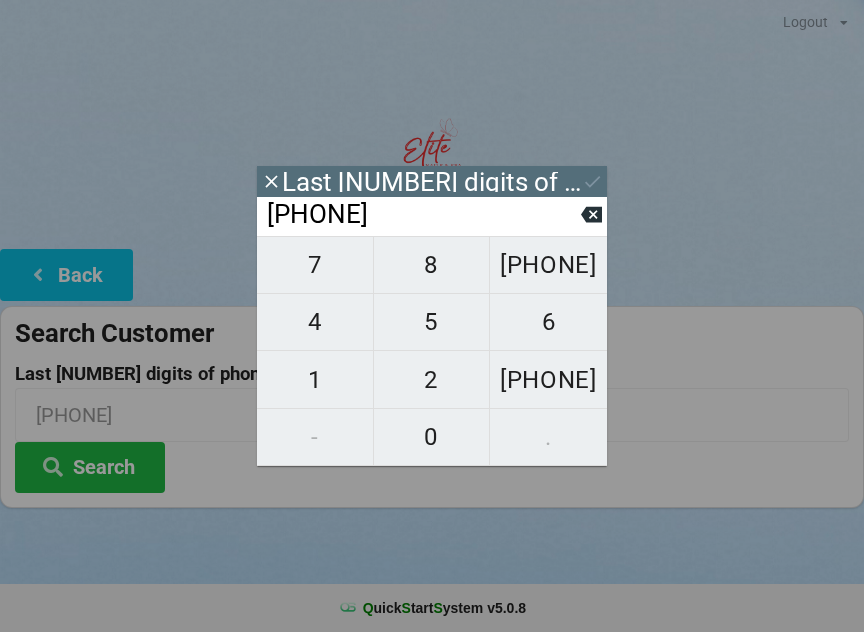 click on "2" at bounding box center (315, 265) 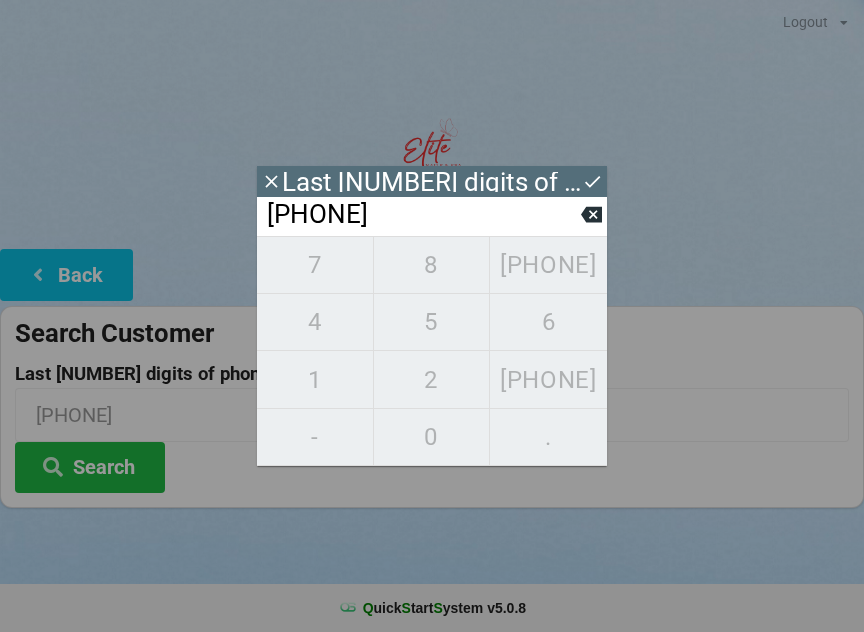 click on "Search" at bounding box center (90, 467) 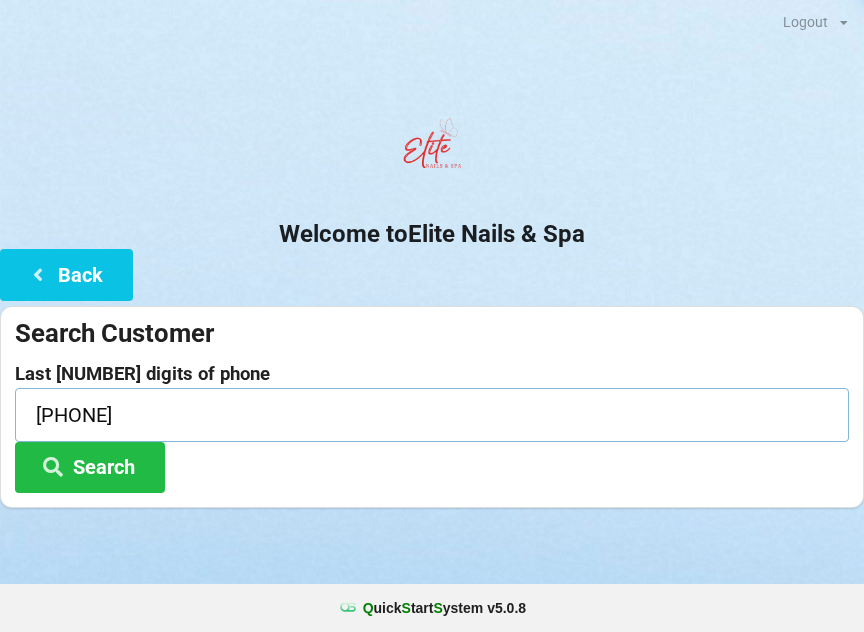 click on "[PHONE]" at bounding box center [432, 414] 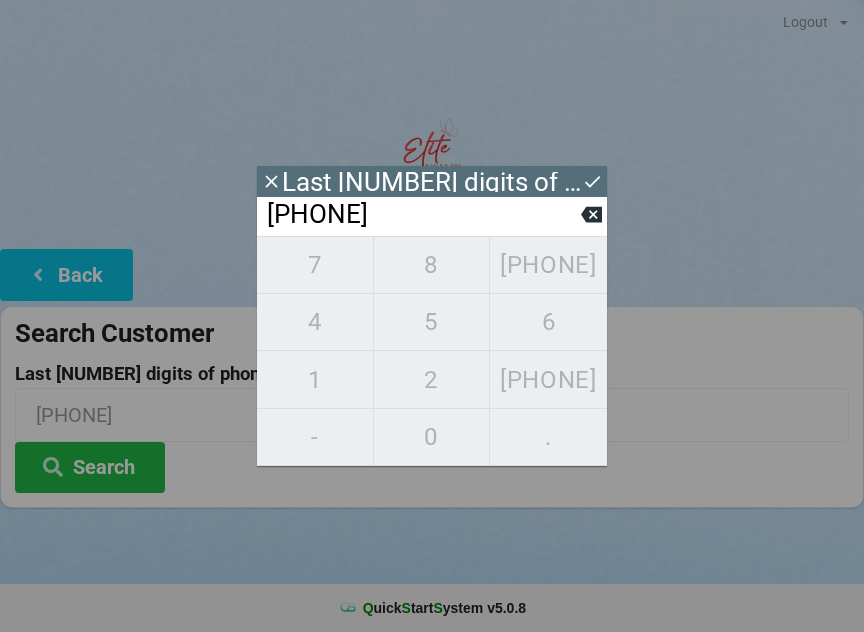 click at bounding box center [591, 215] 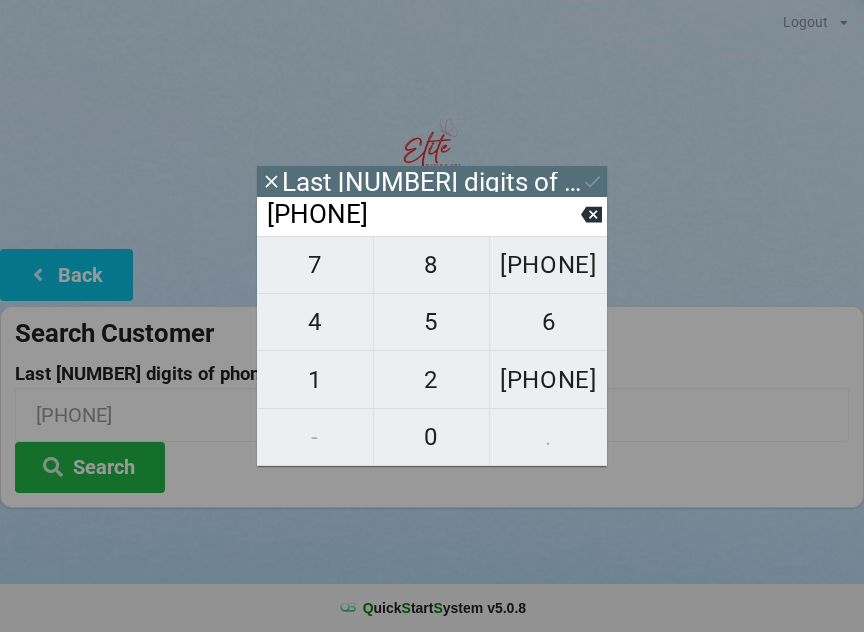 click at bounding box center (591, 215) 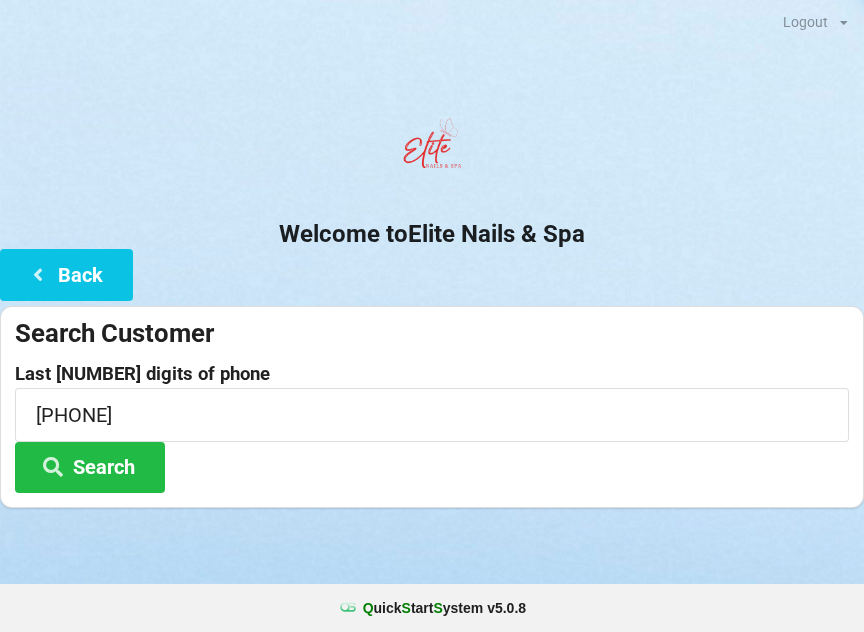 click on "Search" at bounding box center [90, 467] 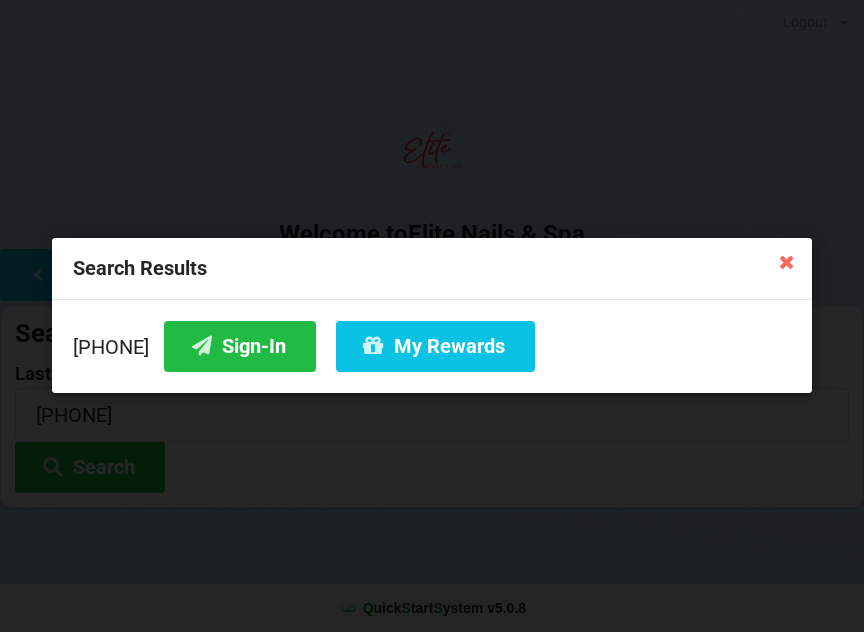 click on "Sign-In" at bounding box center (240, 346) 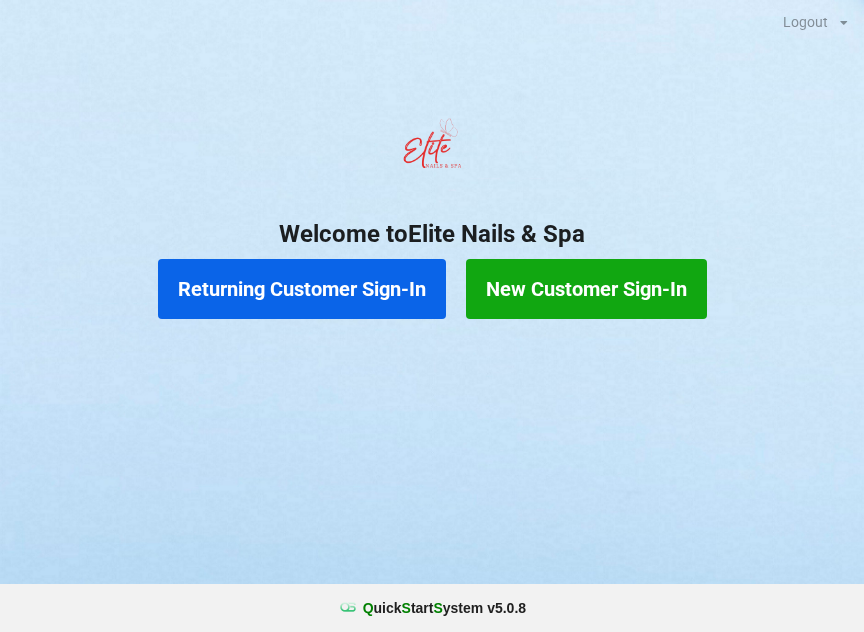 click on "Returning Customer Sign-In" at bounding box center (302, 289) 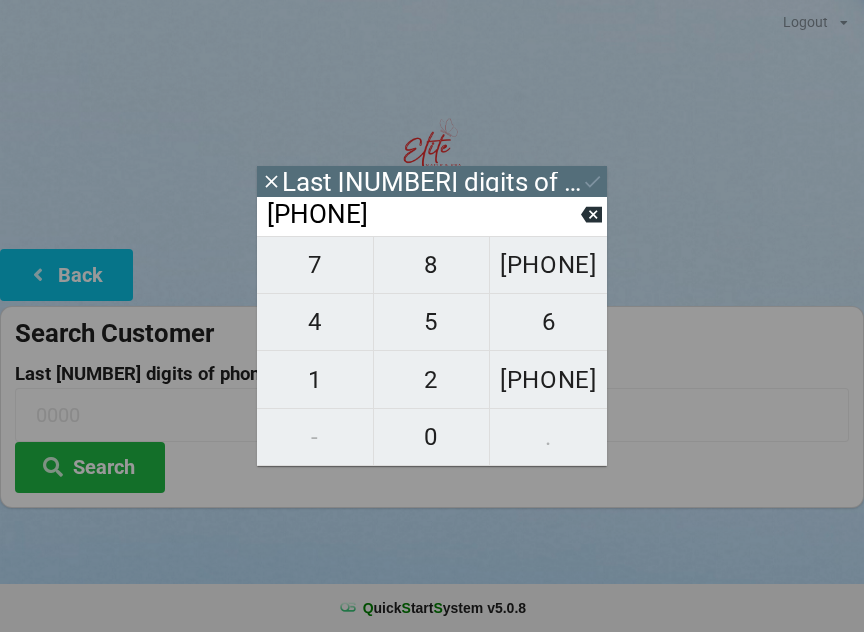 click on "8" at bounding box center (315, 265) 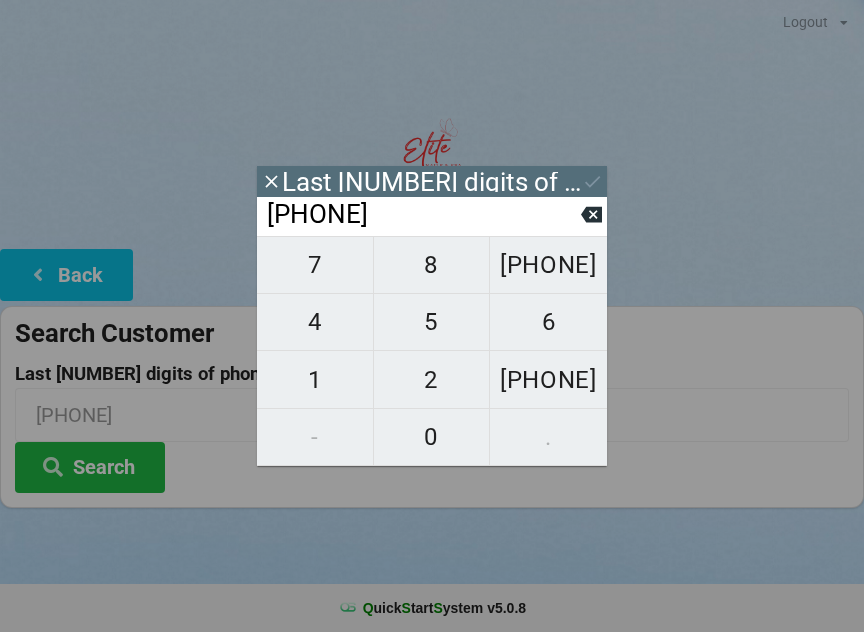click on "6" at bounding box center [315, 265] 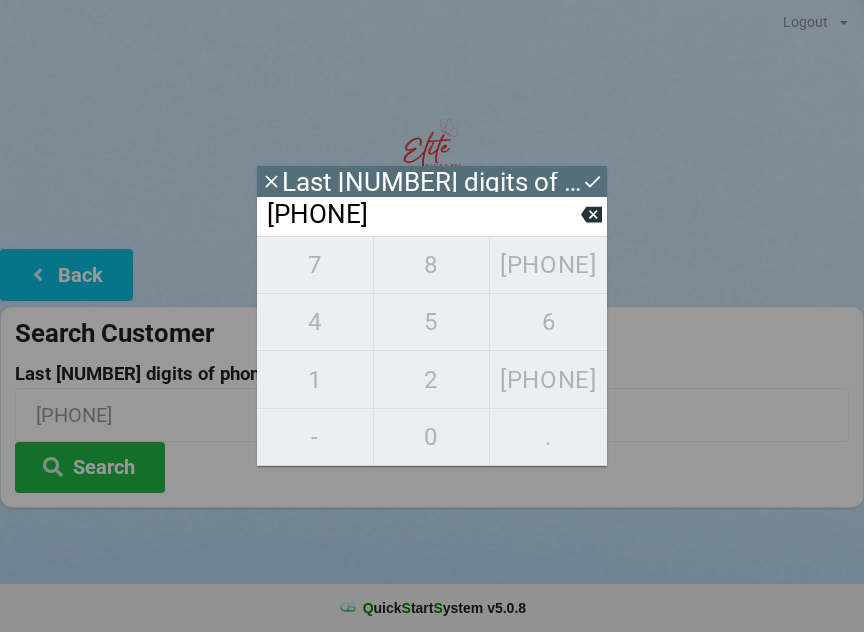 click on "[PHONE]" at bounding box center [432, 351] 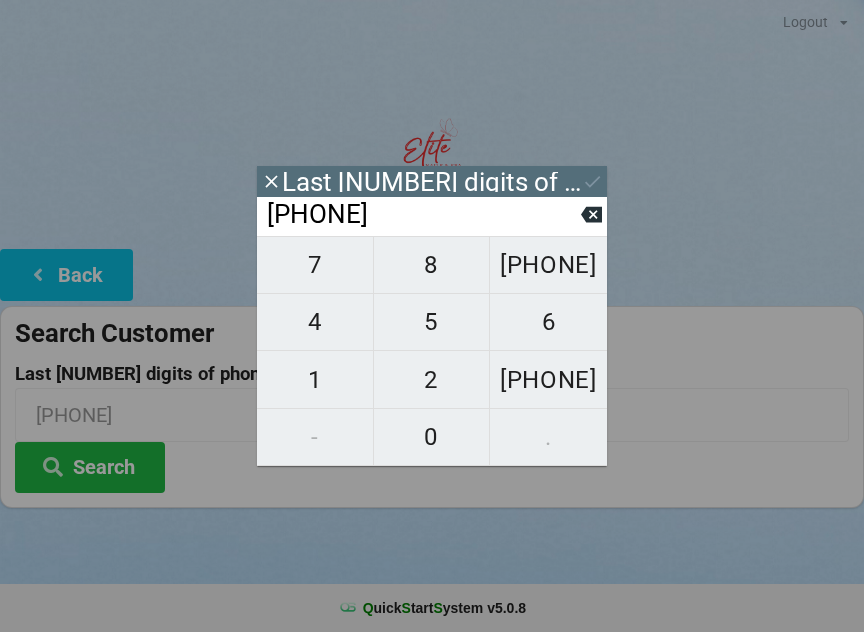 click at bounding box center [591, 214] 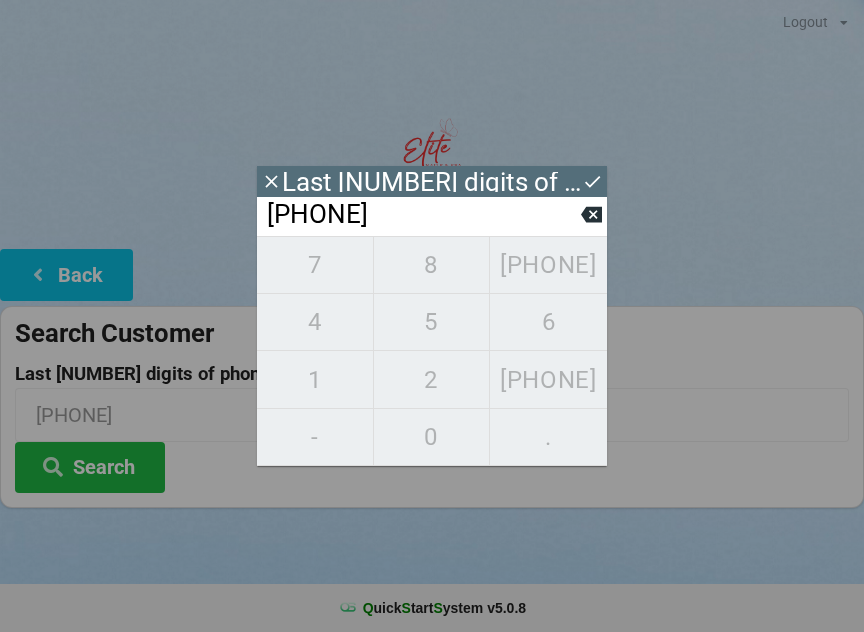 click on "Last [NUMBER] digits of phone" at bounding box center (432, 182) 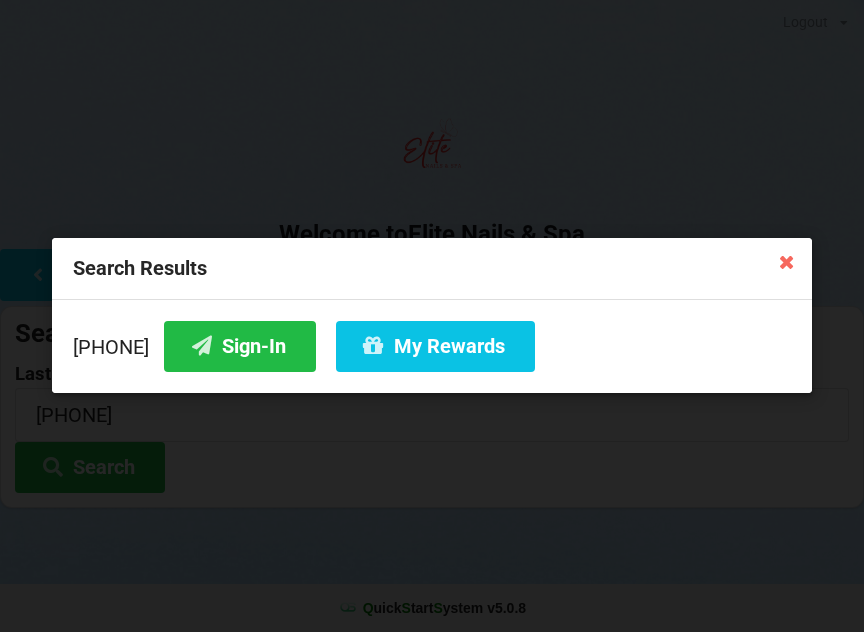 click on "Sign-In" at bounding box center (240, 346) 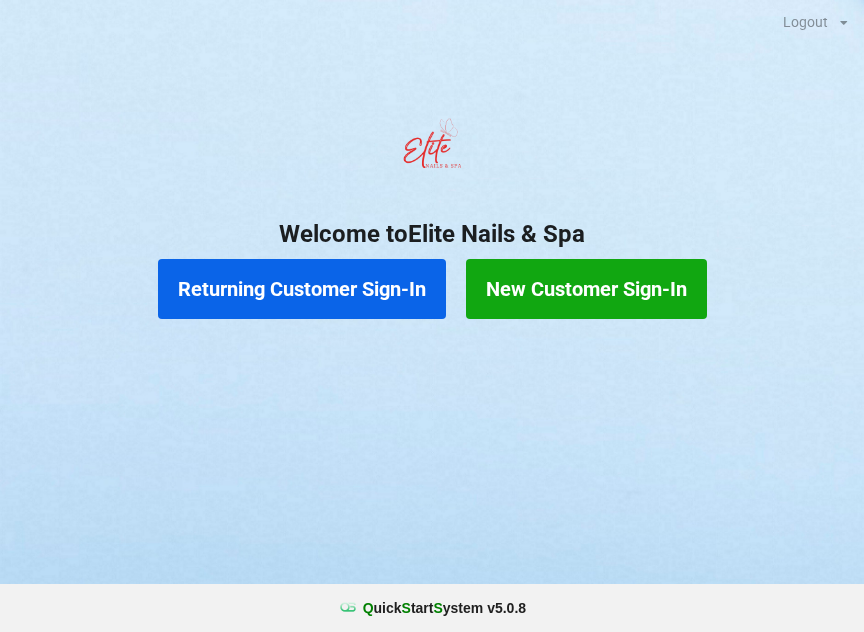 click on "New Customer Sign-In" at bounding box center (586, 289) 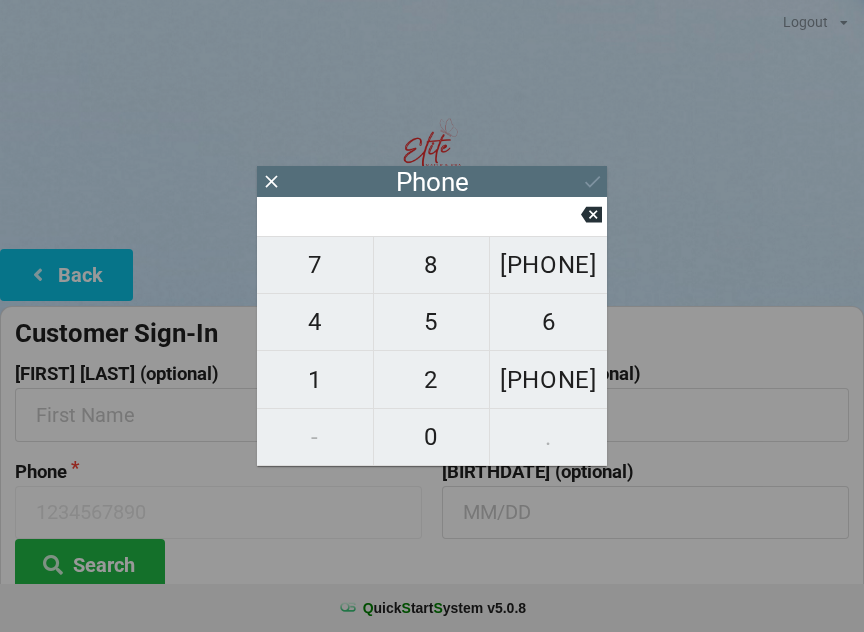 click on "[PHONE]" at bounding box center (315, 265) 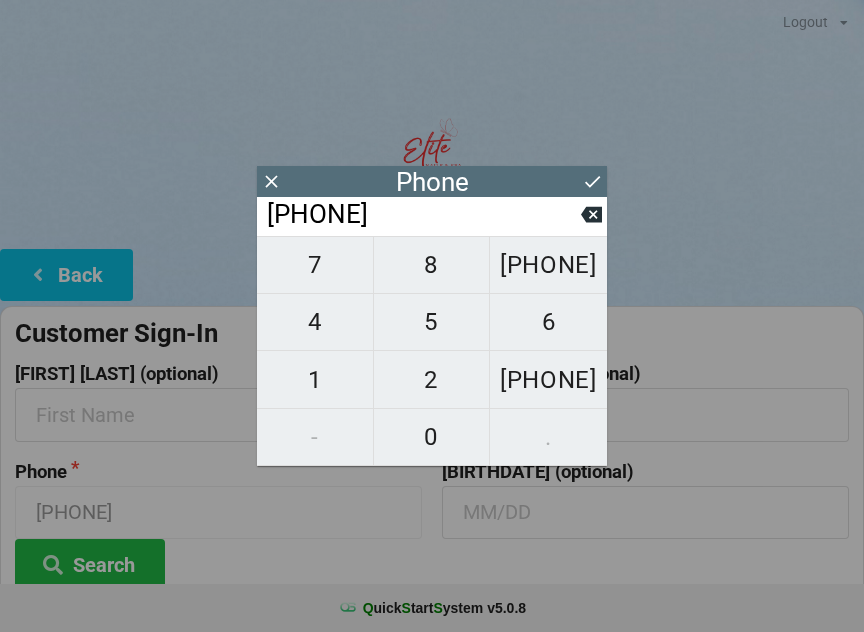click on "2" at bounding box center [315, 265] 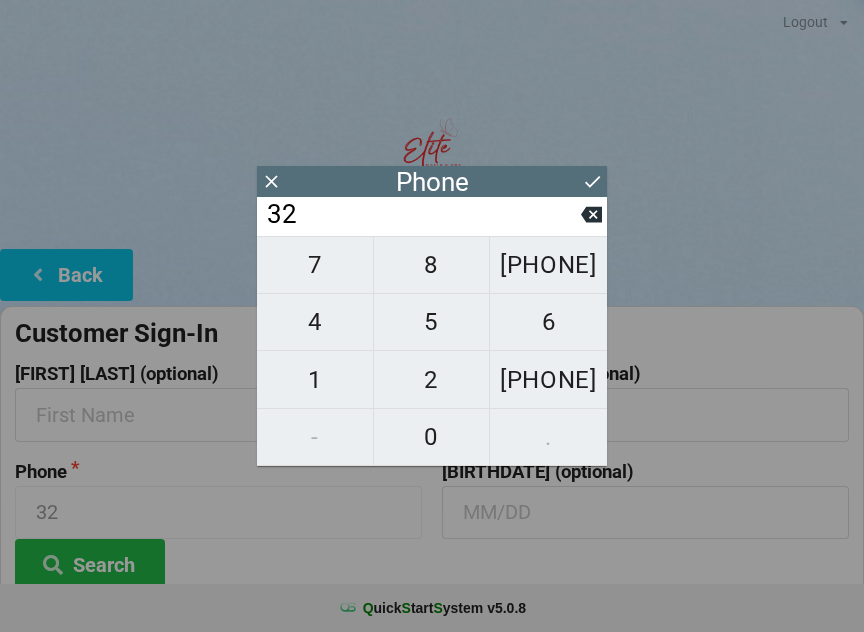 click on "1" at bounding box center [315, 265] 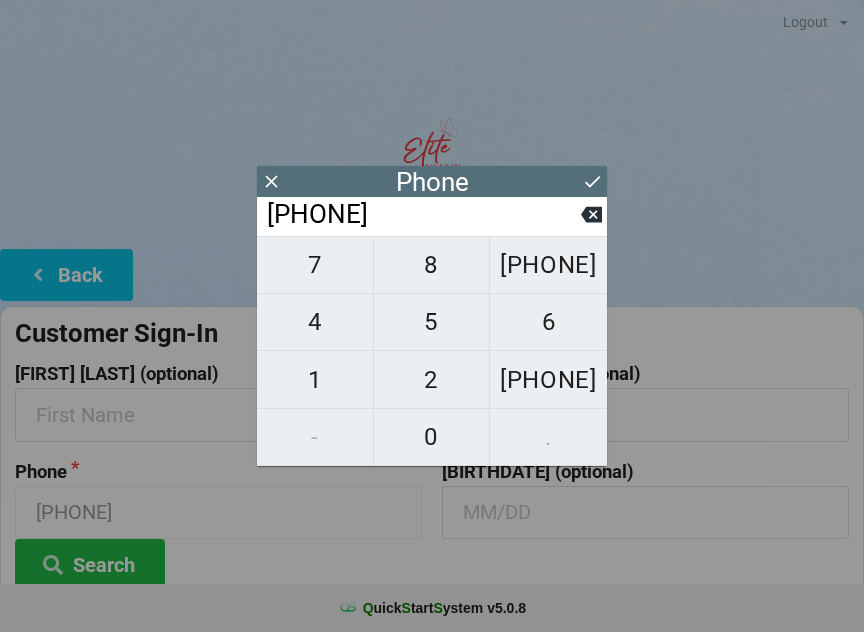 click on "[PHONE]" at bounding box center [315, 265] 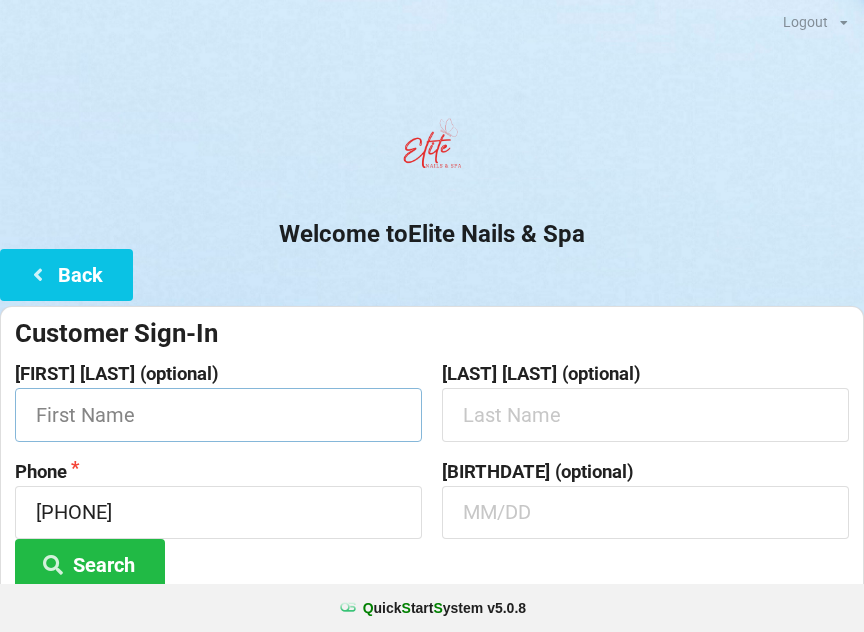 click at bounding box center (218, 414) 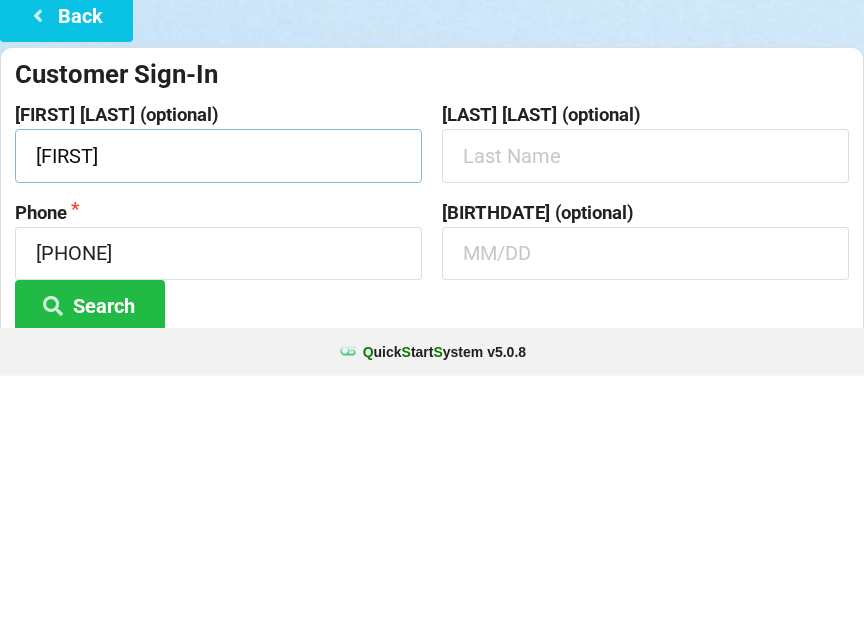scroll, scrollTop: 8, scrollLeft: 0, axis: vertical 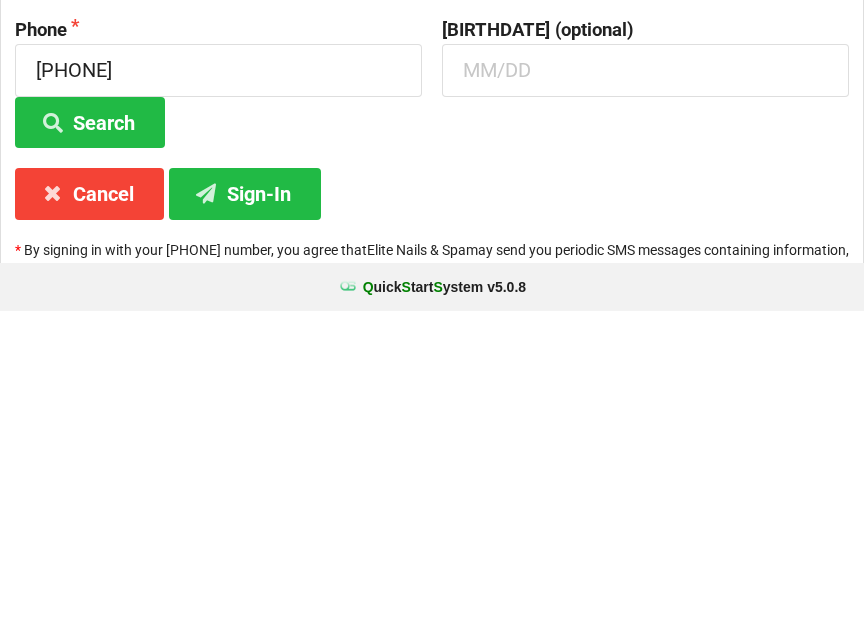 type on "[FIRST]" 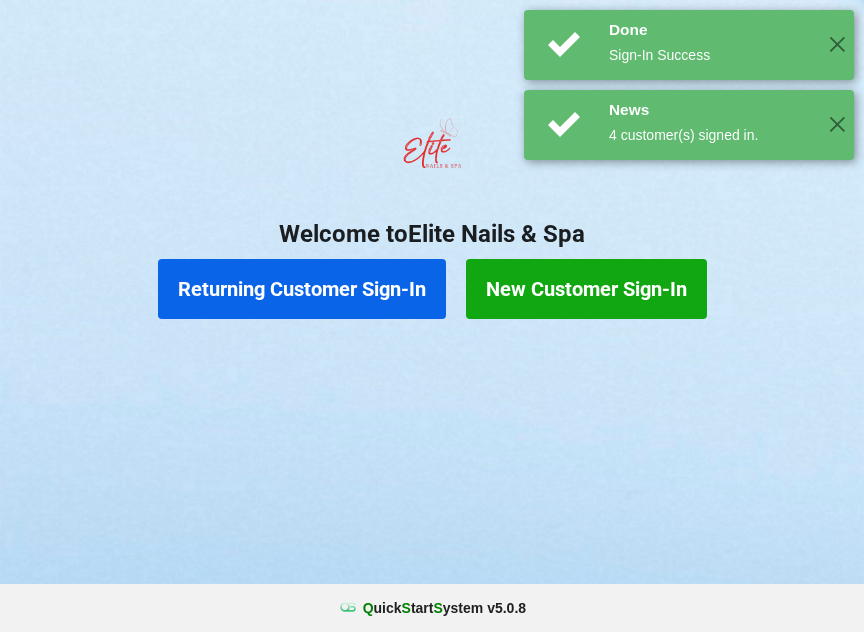 scroll, scrollTop: 0, scrollLeft: 0, axis: both 